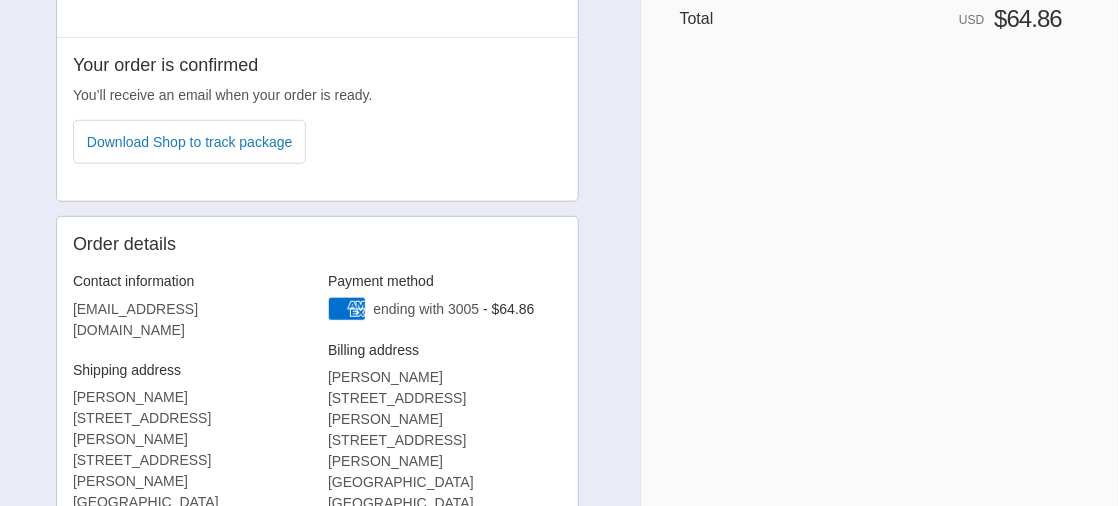 scroll, scrollTop: 498, scrollLeft: 0, axis: vertical 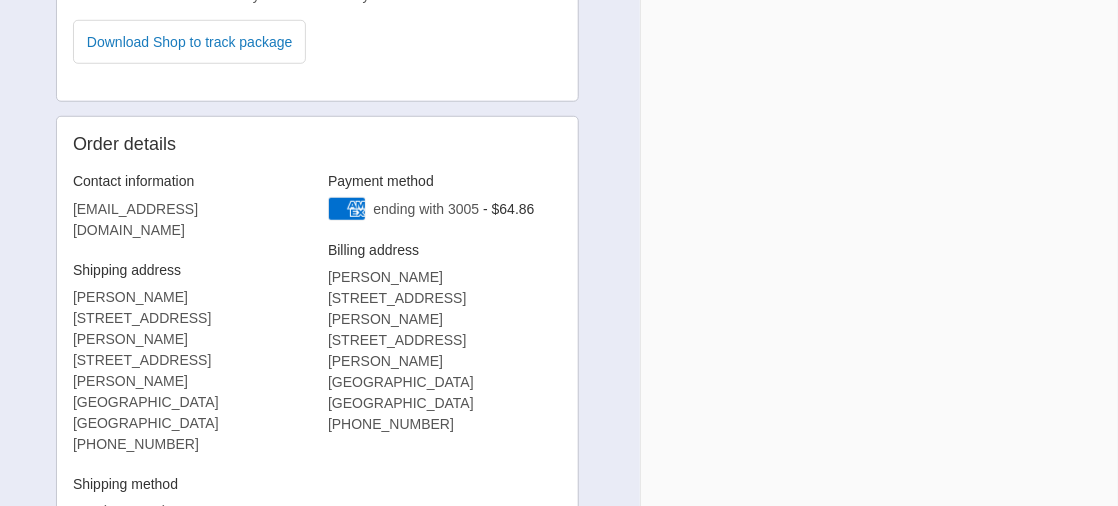 drag, startPoint x: 93, startPoint y: 190, endPoint x: 356, endPoint y: 466, distance: 381.2414 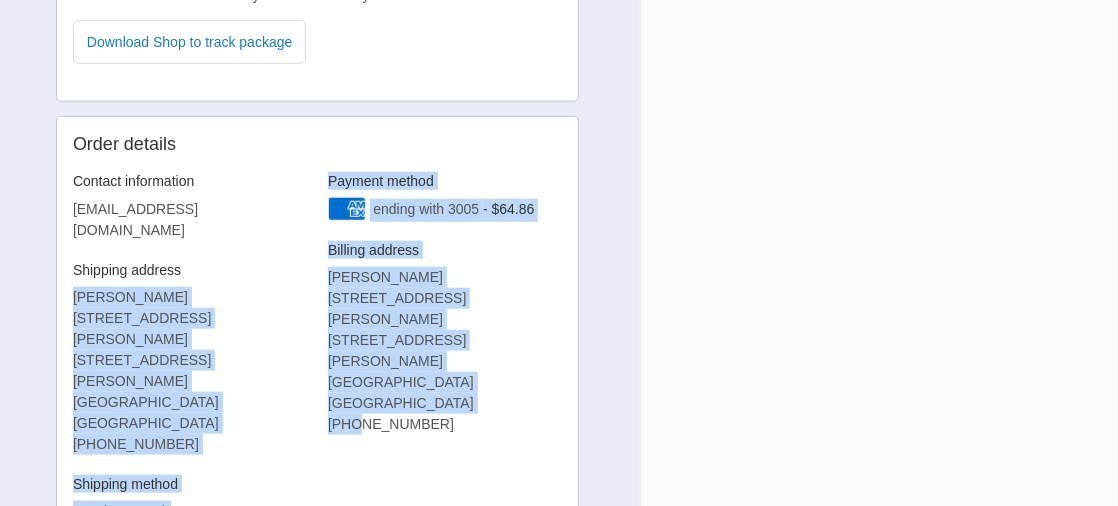 drag, startPoint x: 269, startPoint y: 262, endPoint x: 359, endPoint y: 391, distance: 157.29272 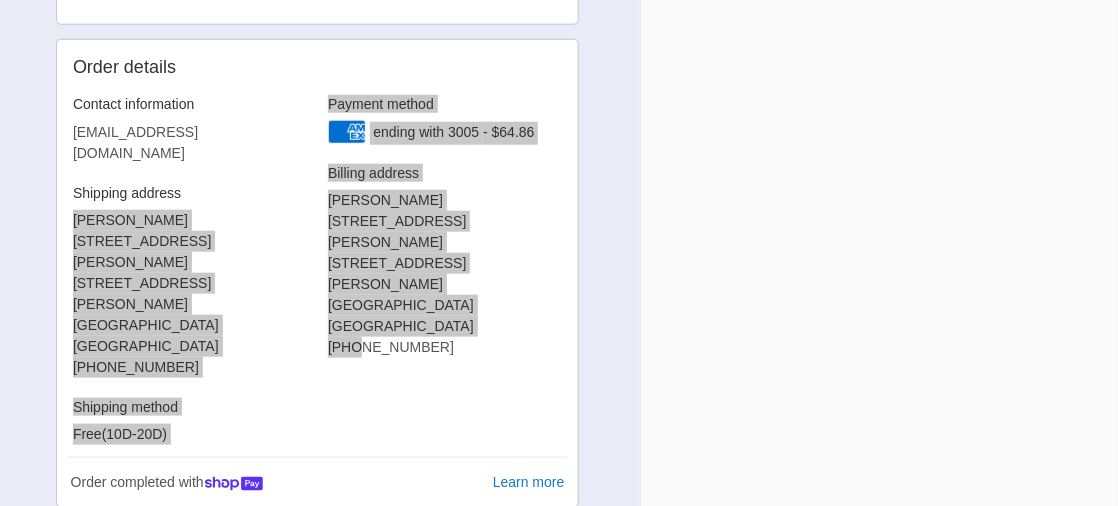scroll, scrollTop: 598, scrollLeft: 0, axis: vertical 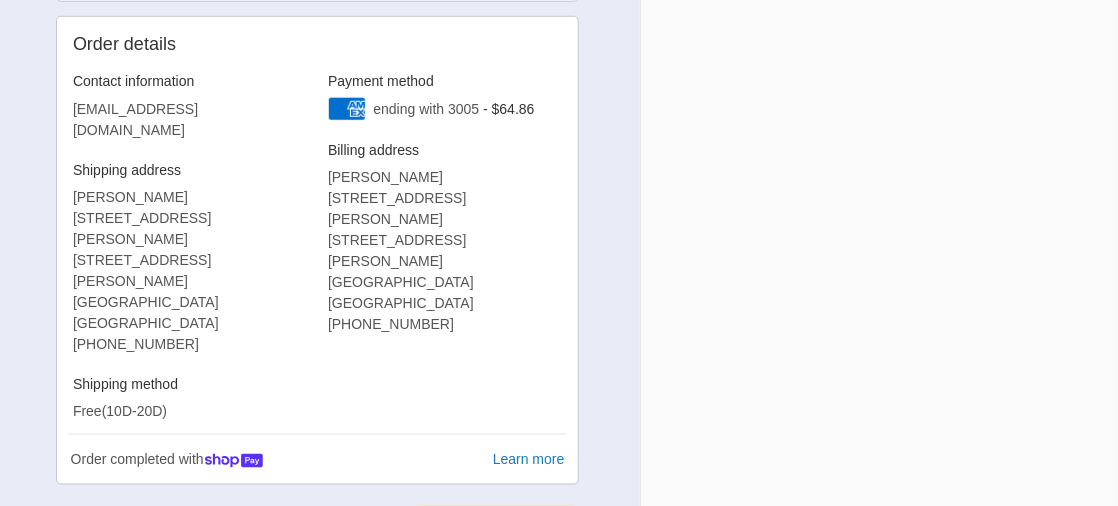 click on "Contact information
[EMAIL_ADDRESS][DOMAIN_NAME]
Shipping address
[PERSON_NAME][GEOGRAPHIC_DATA][STREET_ADDRESS][PERSON_NAME][PERSON_NAME] ‎[PHONE_NUMBER]
Shipping method
Free(10D-20D)
Payment method
American Express
ending with 3005
- $64.86
Billing address
[PERSON_NAME][GEOGRAPHIC_DATA][STREET_ADDRESS][PERSON_NAME][PERSON_NAME] ‎[PHONE_NUMBER]" at bounding box center (317, 247) 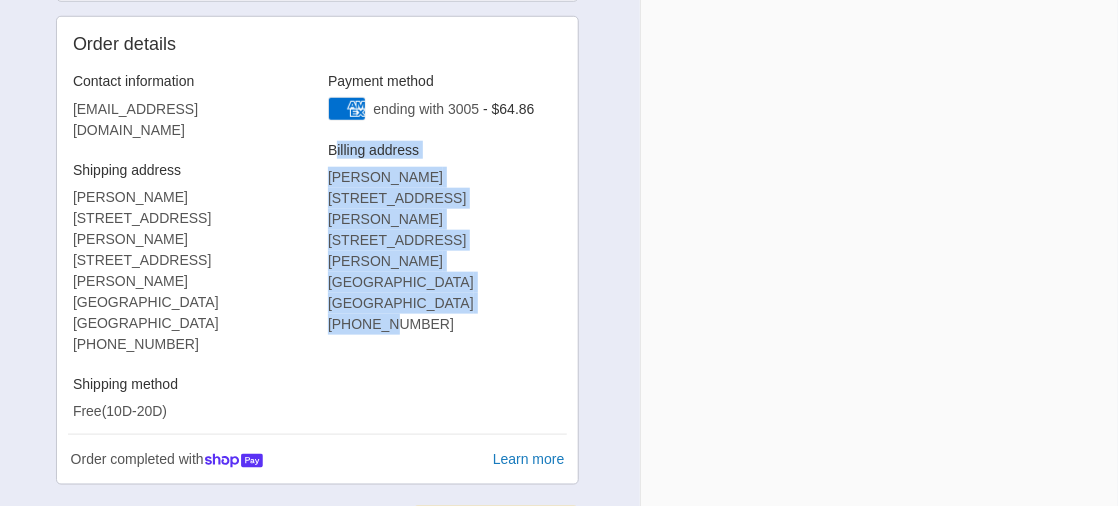 drag, startPoint x: 343, startPoint y: 167, endPoint x: 394, endPoint y: 305, distance: 147.12239 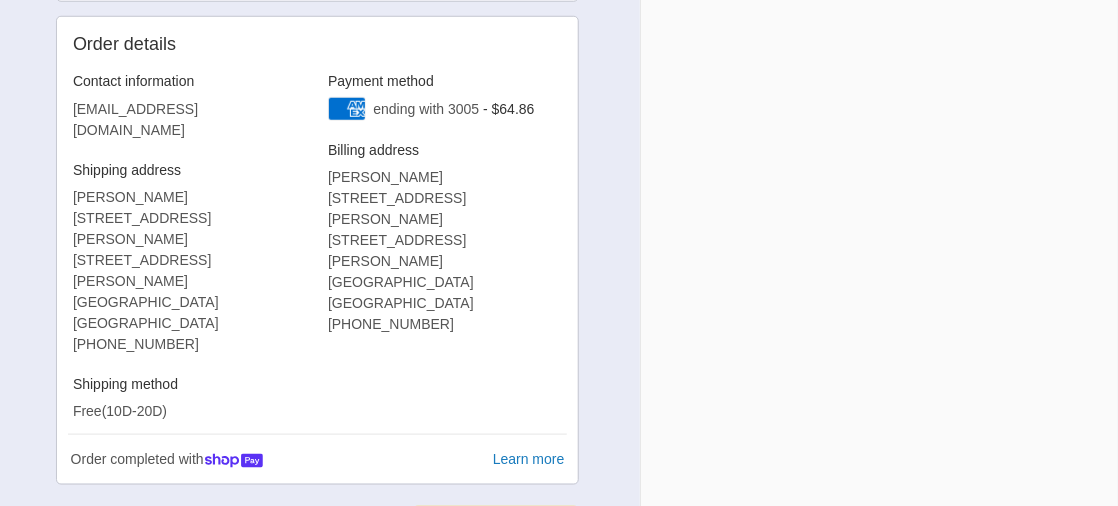 click on "Contact information
[EMAIL_ADDRESS][DOMAIN_NAME]
Shipping address
[PERSON_NAME][GEOGRAPHIC_DATA][STREET_ADDRESS][PERSON_NAME][PERSON_NAME] ‎[PHONE_NUMBER]
Shipping method
Free(10D-20D)
Payment method
American Express
ending with 3005
- $64.86
Billing address
[PERSON_NAME][GEOGRAPHIC_DATA][STREET_ADDRESS][PERSON_NAME][PERSON_NAME] ‎[PHONE_NUMBER]
Order completed with  Shop Pay
Learn more" at bounding box center [317, 270] 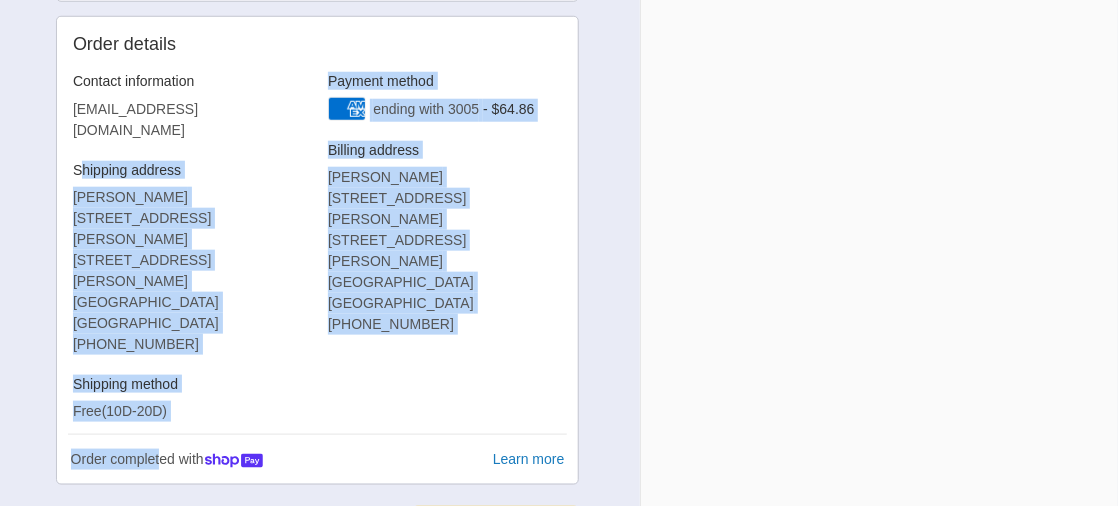 drag, startPoint x: 82, startPoint y: 157, endPoint x: 82, endPoint y: 366, distance: 209 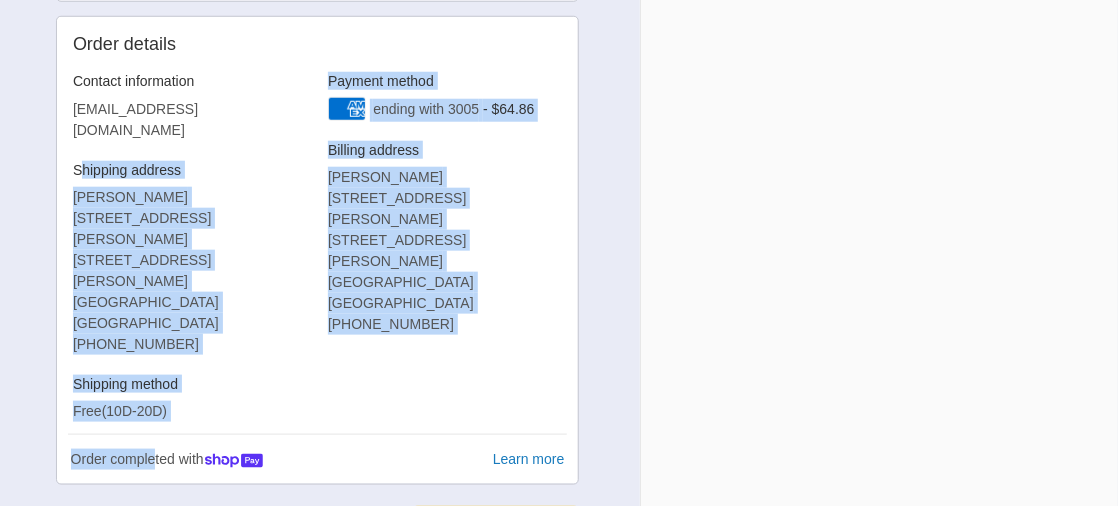 click on "[PERSON_NAME] [STREET_ADDRESS][PERSON_NAME][PERSON_NAME] ‎[PHONE_NUMBER]" at bounding box center (445, 251) 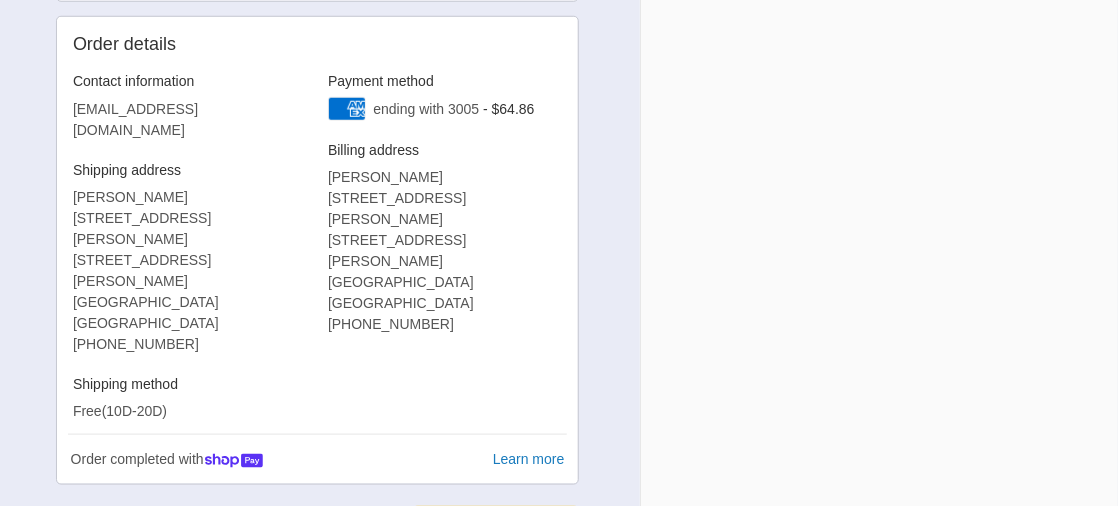 click on "Contact information
[EMAIL_ADDRESS][DOMAIN_NAME]
Shipping address
[PERSON_NAME][GEOGRAPHIC_DATA][STREET_ADDRESS][PERSON_NAME][PERSON_NAME] ‎[PHONE_NUMBER]
Shipping method
Free(10D-20D)" at bounding box center [195, 247] 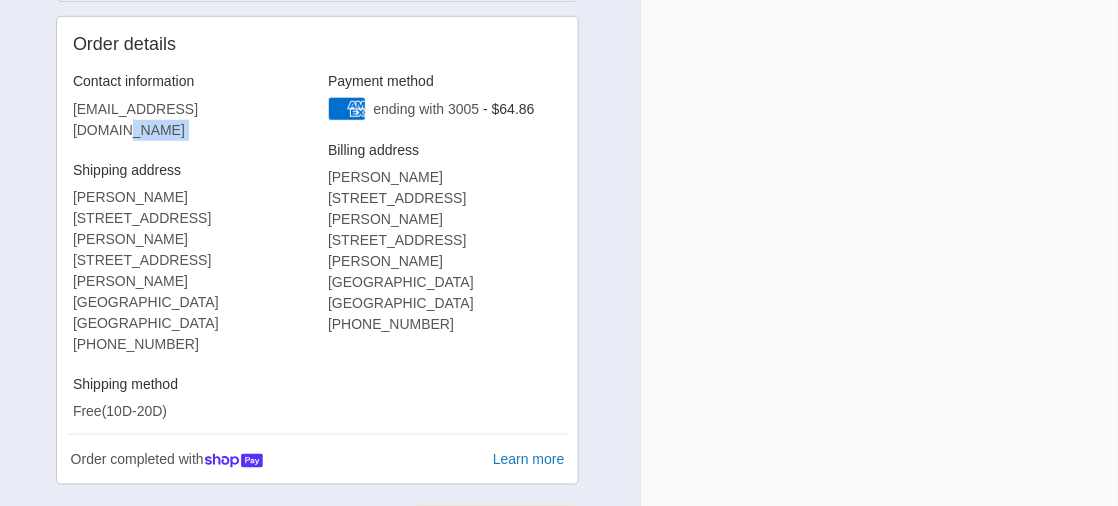 click on "[EMAIL_ADDRESS][DOMAIN_NAME]" at bounding box center (190, 120) 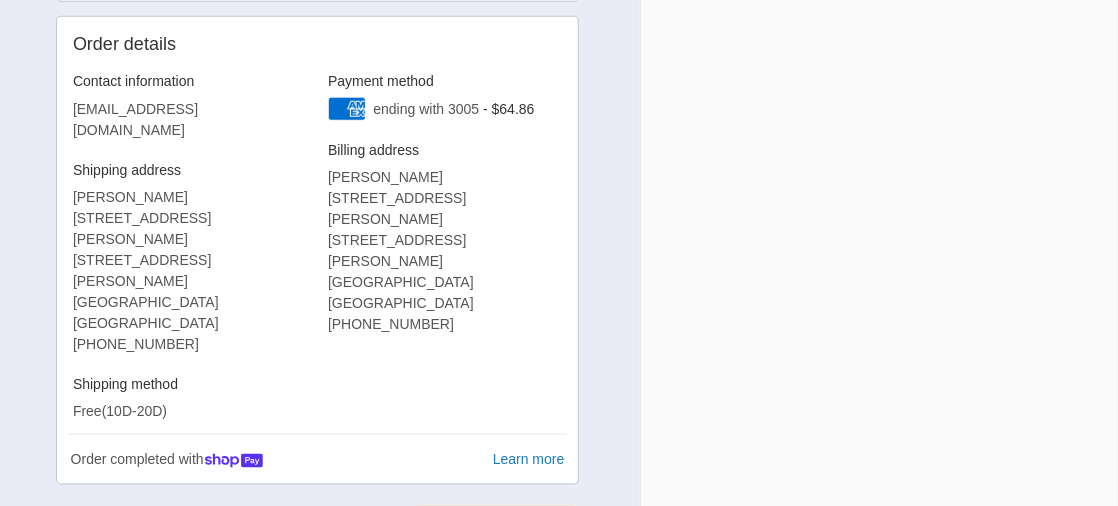click on "Payment method
American Express
ending with 3005
- $64.86
Billing address
[PERSON_NAME][GEOGRAPHIC_DATA][STREET_ADDRESS][PERSON_NAME][PERSON_NAME] ‎[PHONE_NUMBER]" at bounding box center [445, 203] 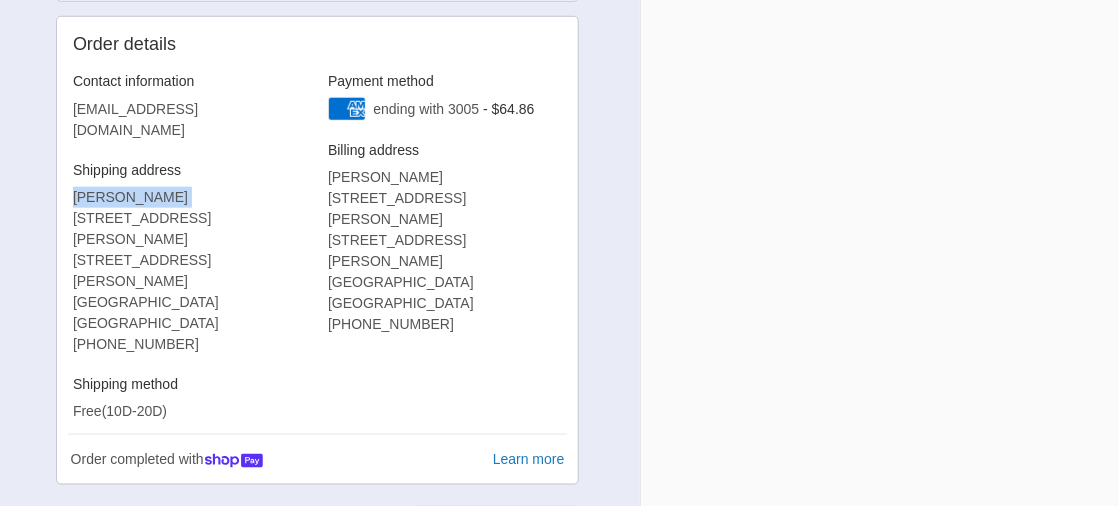click on "Contact information
[EMAIL_ADDRESS][DOMAIN_NAME]
Shipping address
[PERSON_NAME][GEOGRAPHIC_DATA][STREET_ADDRESS][PERSON_NAME][PERSON_NAME] ‎[PHONE_NUMBER]
Shipping method
Free(10D-20D)" at bounding box center [190, 247] 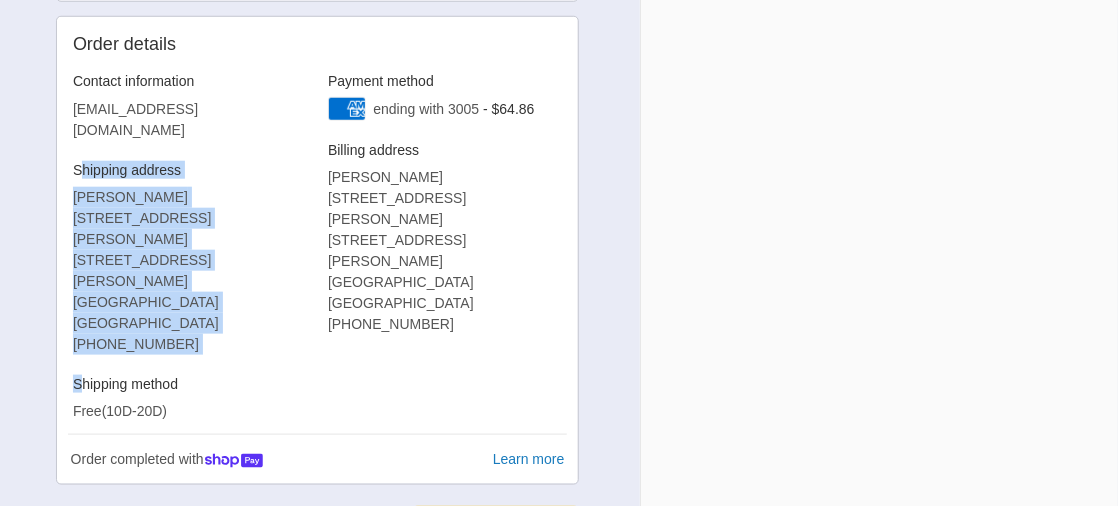 drag, startPoint x: 79, startPoint y: 131, endPoint x: 84, endPoint y: 306, distance: 175.07141 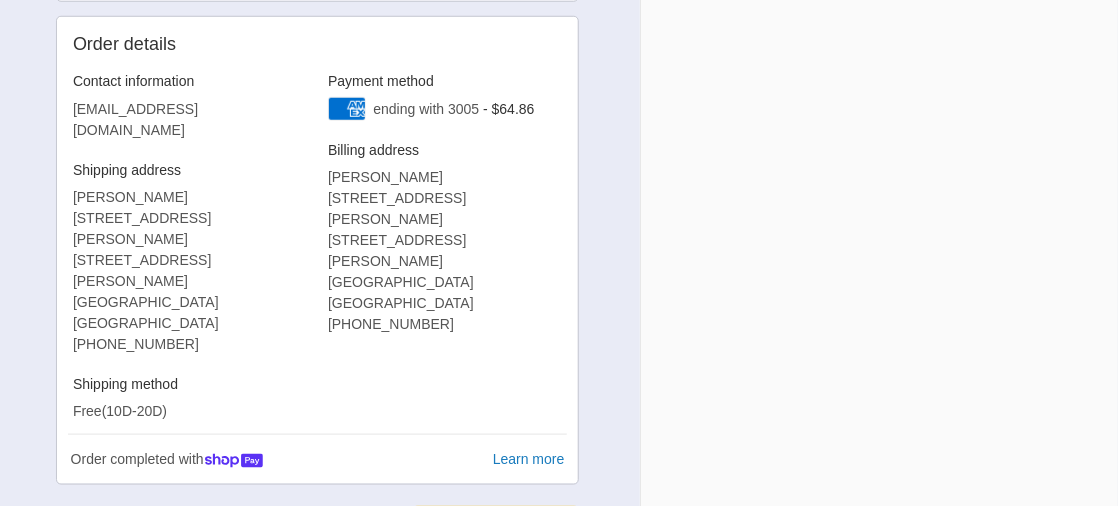 click on "Contact information
[EMAIL_ADDRESS][DOMAIN_NAME]
Shipping address
[PERSON_NAME][GEOGRAPHIC_DATA][STREET_ADDRESS][PERSON_NAME][PERSON_NAME] ‎[PHONE_NUMBER]
Shipping method
Free(10D-20D)
Payment method
American Express
ending with 3005
- $64.86
Billing address
[PERSON_NAME][GEOGRAPHIC_DATA][STREET_ADDRESS][PERSON_NAME][PERSON_NAME] ‎[PHONE_NUMBER]" at bounding box center (317, 247) 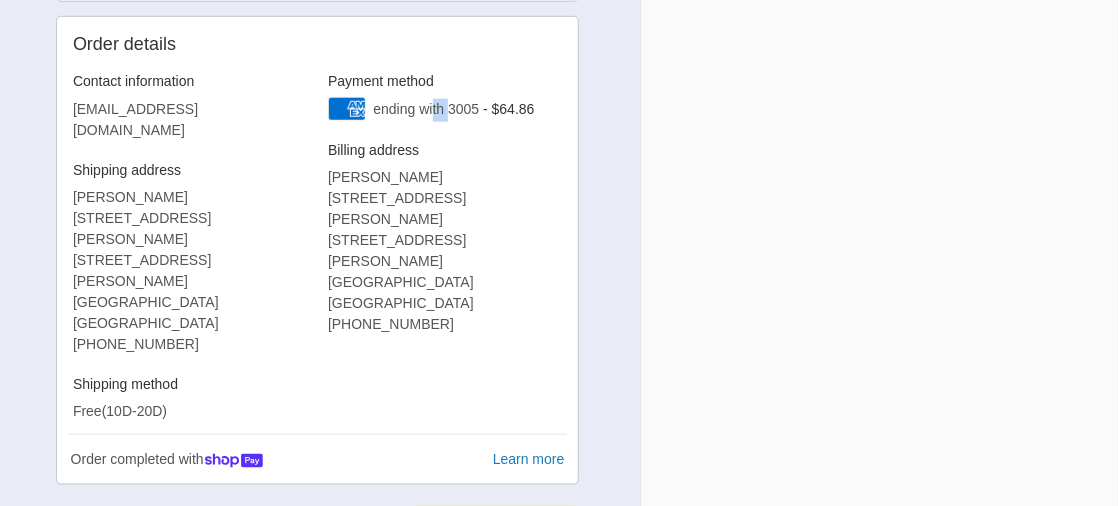 drag, startPoint x: 434, startPoint y: 103, endPoint x: 452, endPoint y: 102, distance: 18.027756 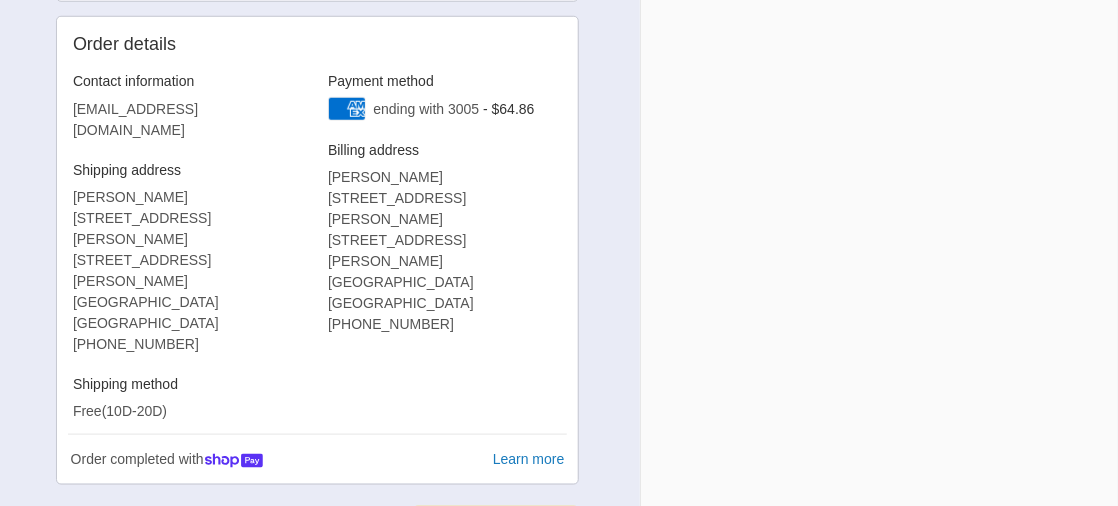 drag, startPoint x: 452, startPoint y: 102, endPoint x: 480, endPoint y: 333, distance: 232.69078 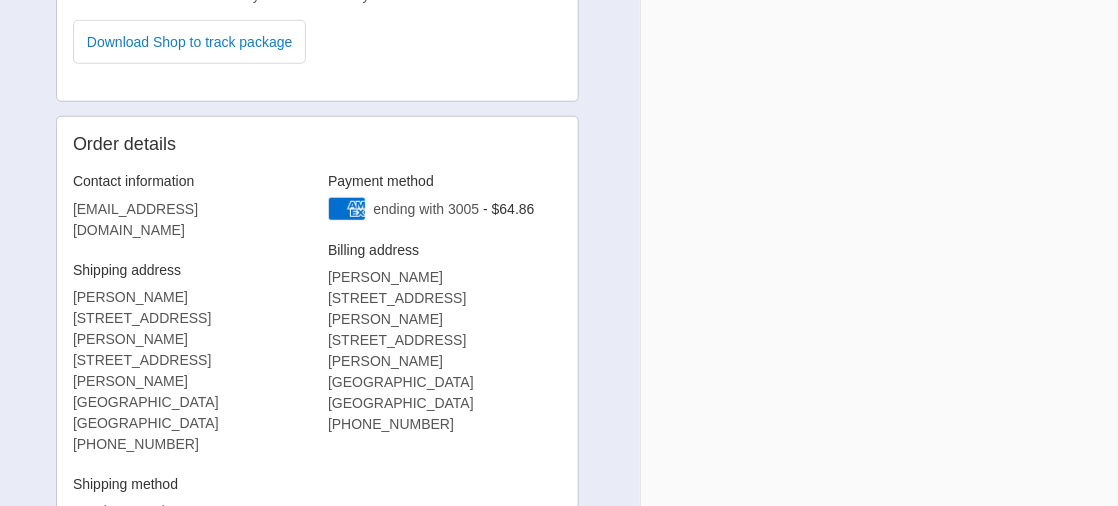 scroll, scrollTop: 598, scrollLeft: 0, axis: vertical 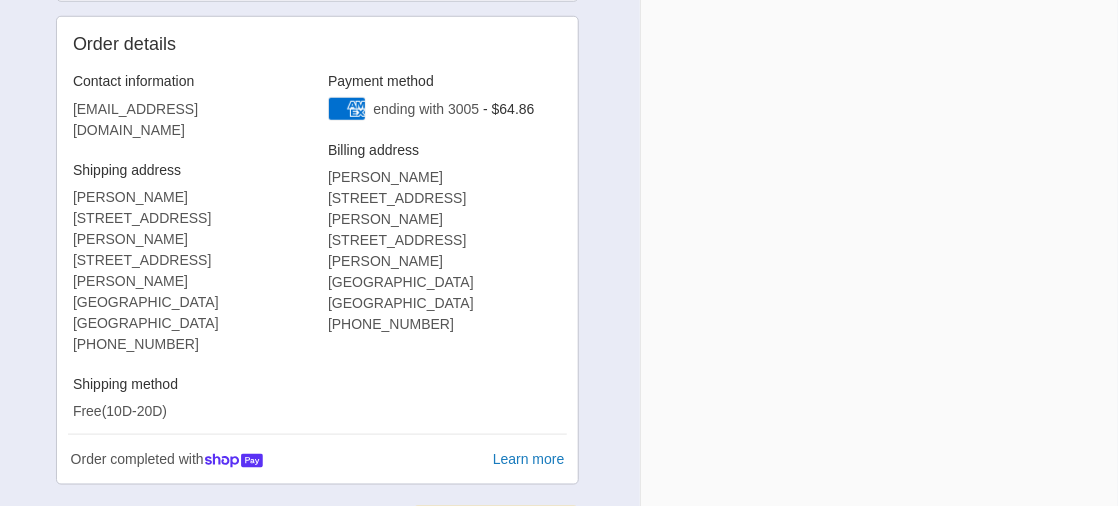 click on "Order completed with  Shop Pay" at bounding box center [279, 460] 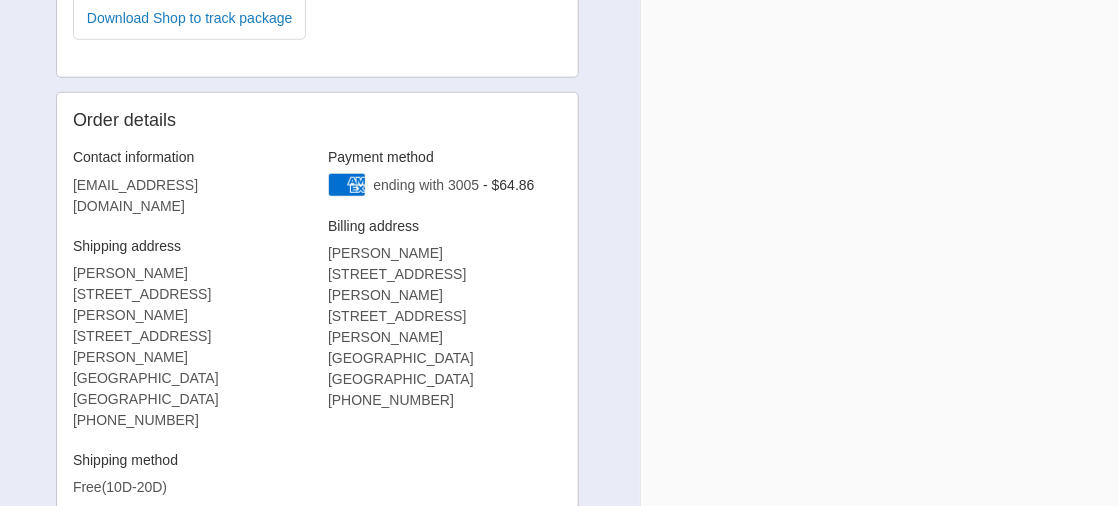 scroll, scrollTop: 498, scrollLeft: 0, axis: vertical 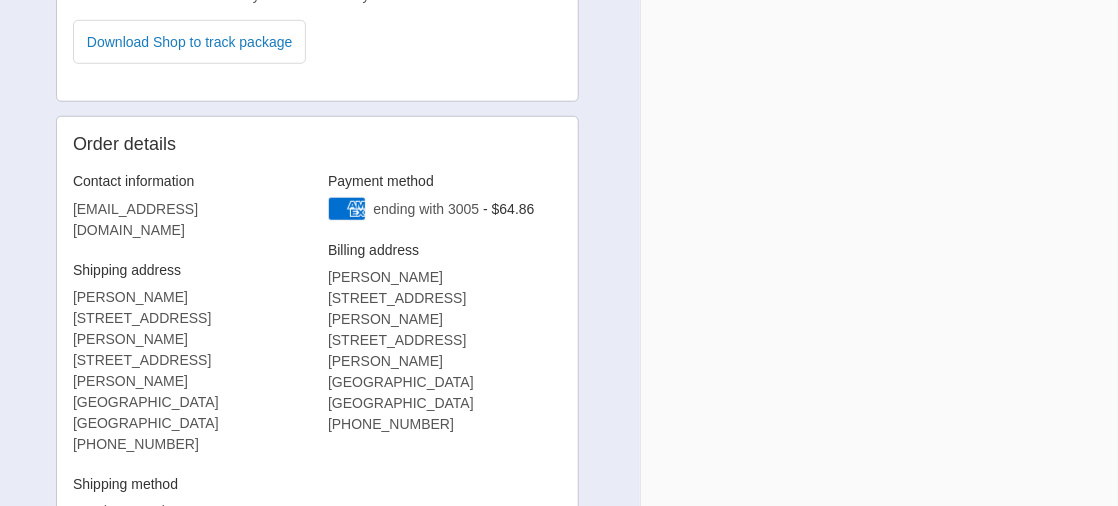click on "Free(10D-20D)" at bounding box center [190, 511] 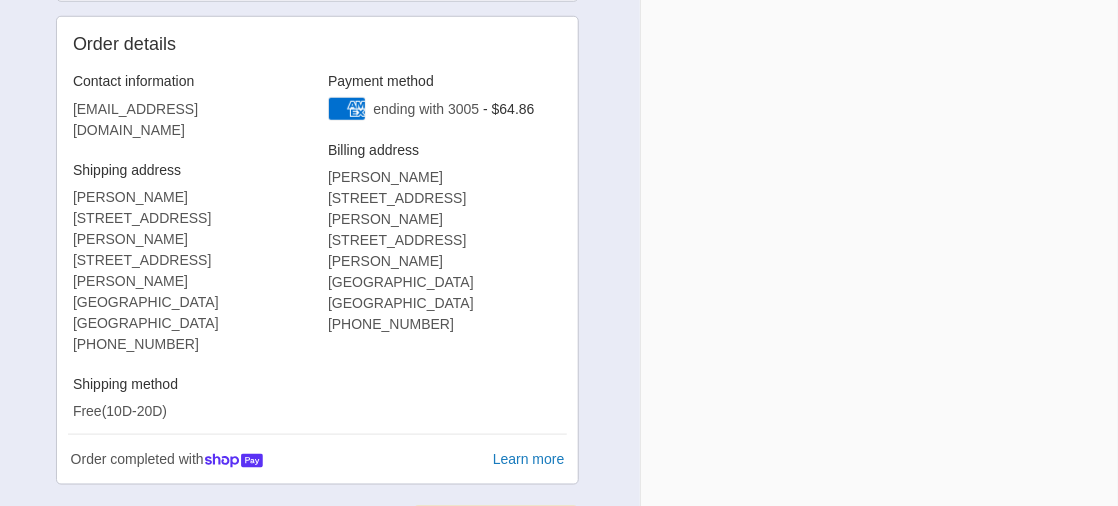 scroll, scrollTop: 698, scrollLeft: 0, axis: vertical 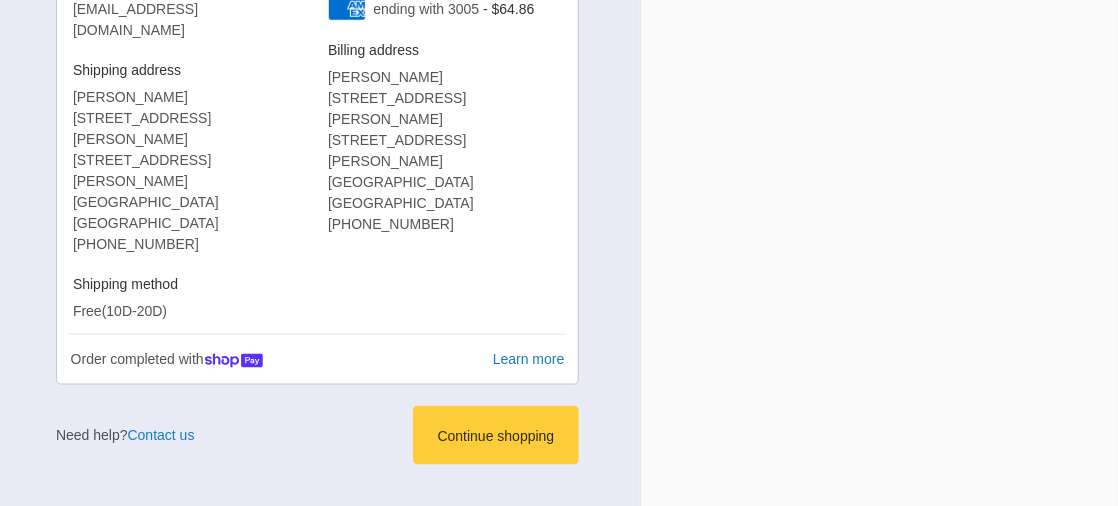 click 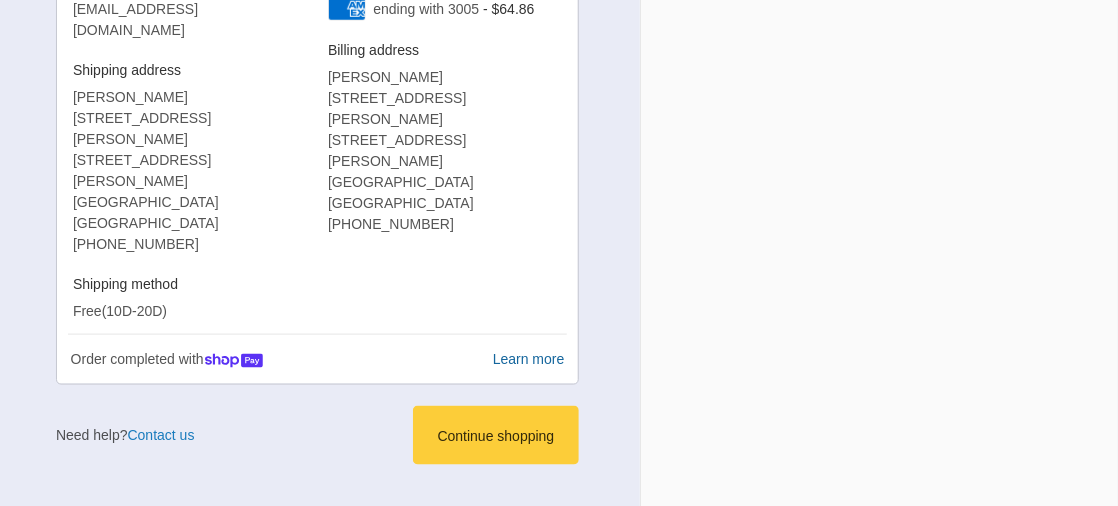 click on "Learn more" at bounding box center (529, 359) 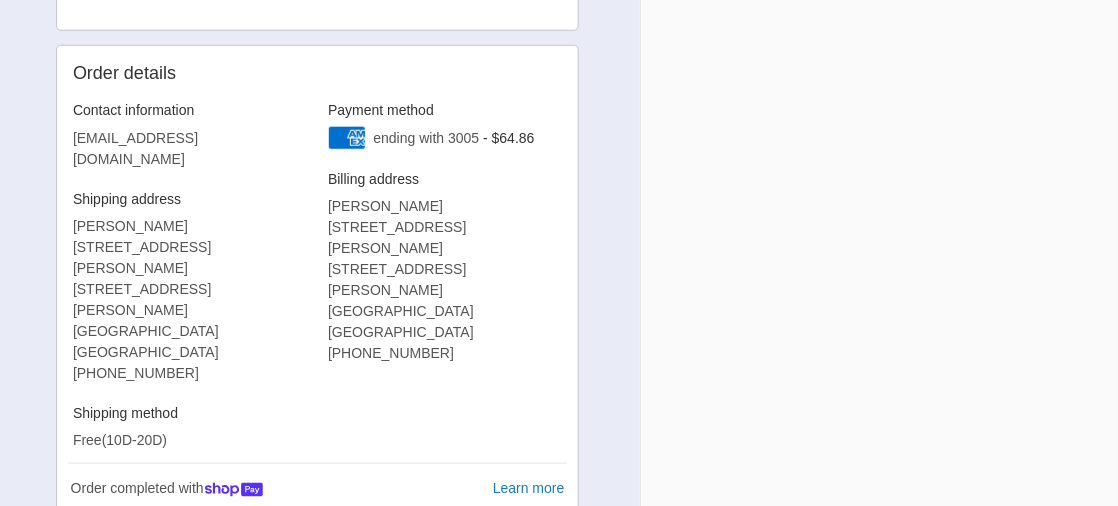 scroll, scrollTop: 598, scrollLeft: 0, axis: vertical 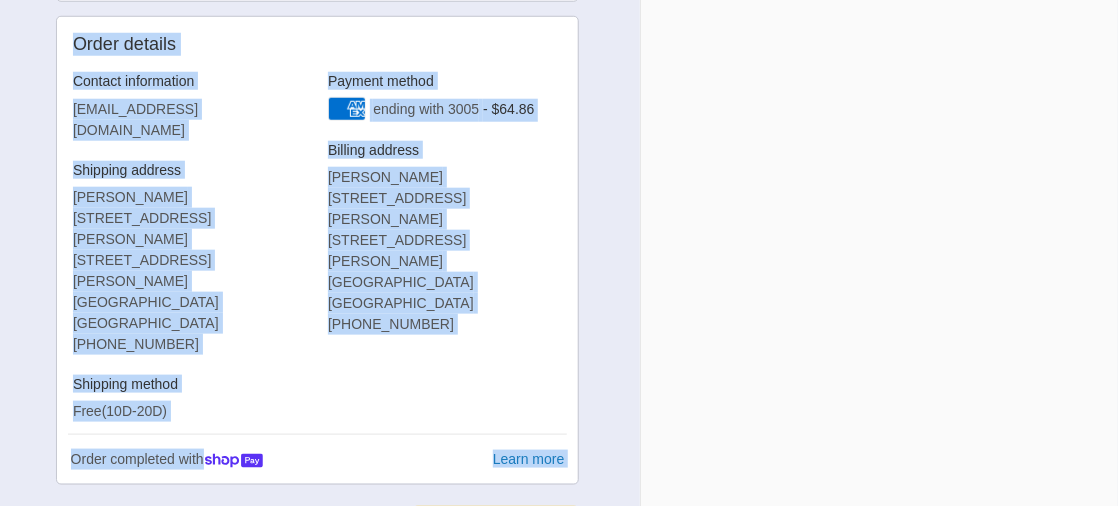 drag, startPoint x: 52, startPoint y: 383, endPoint x: 281, endPoint y: 421, distance: 232.13142 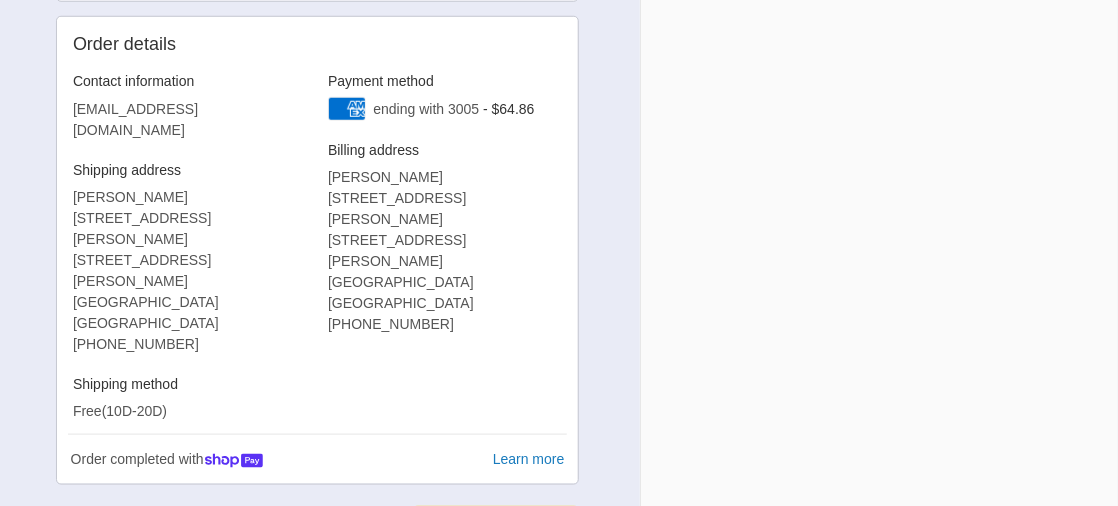 click on "Thank you for your purchase!
Order summary
Shopping cart
Product image
Description
Quantity
Price
1
Reusable Vacuum Zipper Bags
L-5pcs 10.2" x 11"
1
$6.89
1
Reusable Vacuum Zipper Bags
L-5pcs 10.2" x 11"
1
$6.89
2
Reusable Vacuum Zipper Bags" at bounding box center (851, 38) 